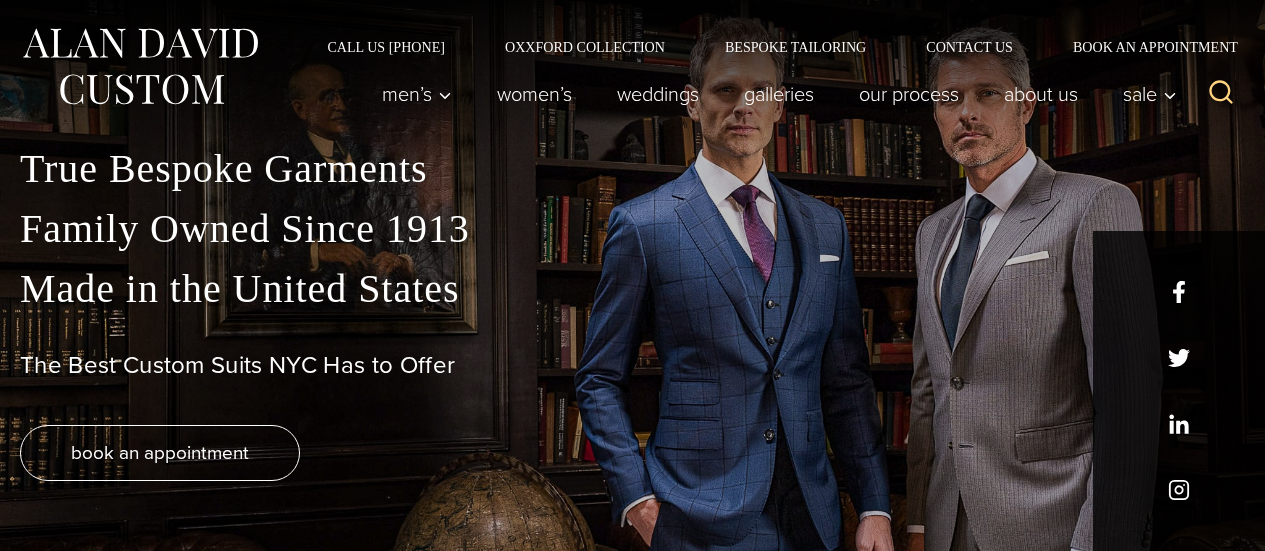 scroll, scrollTop: 0, scrollLeft: 0, axis: both 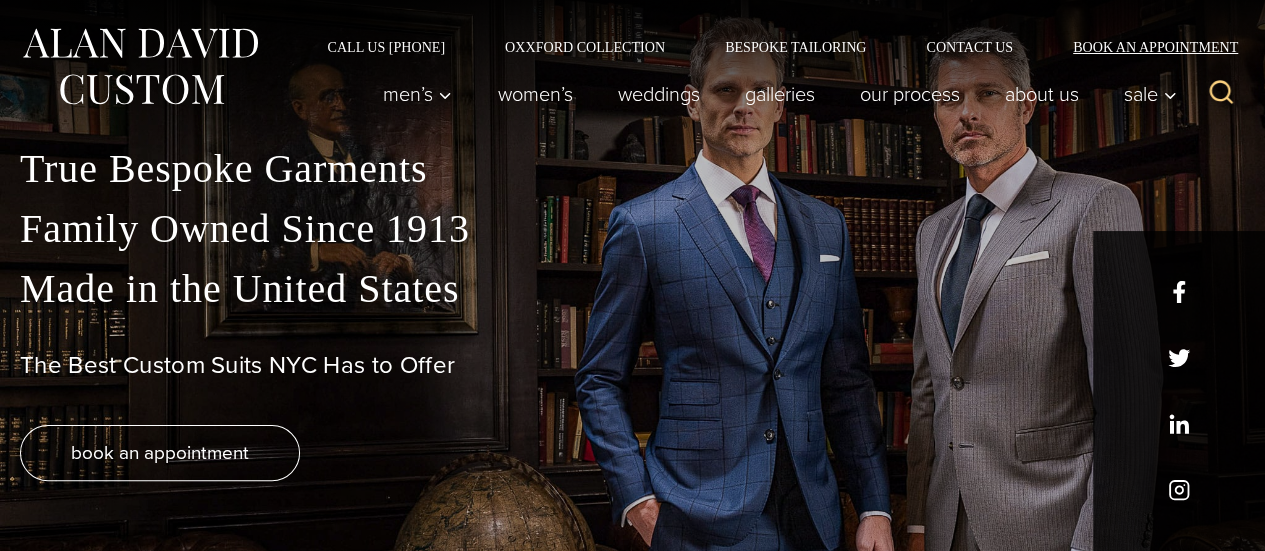 click on "Book an Appointment" at bounding box center [1144, 47] 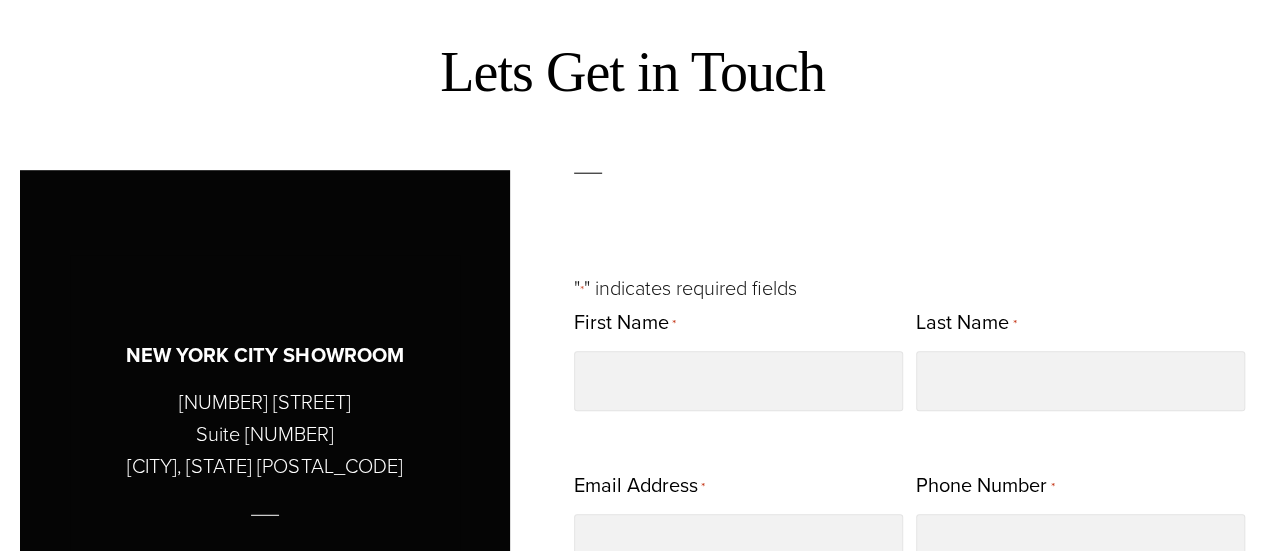 scroll, scrollTop: 600, scrollLeft: 0, axis: vertical 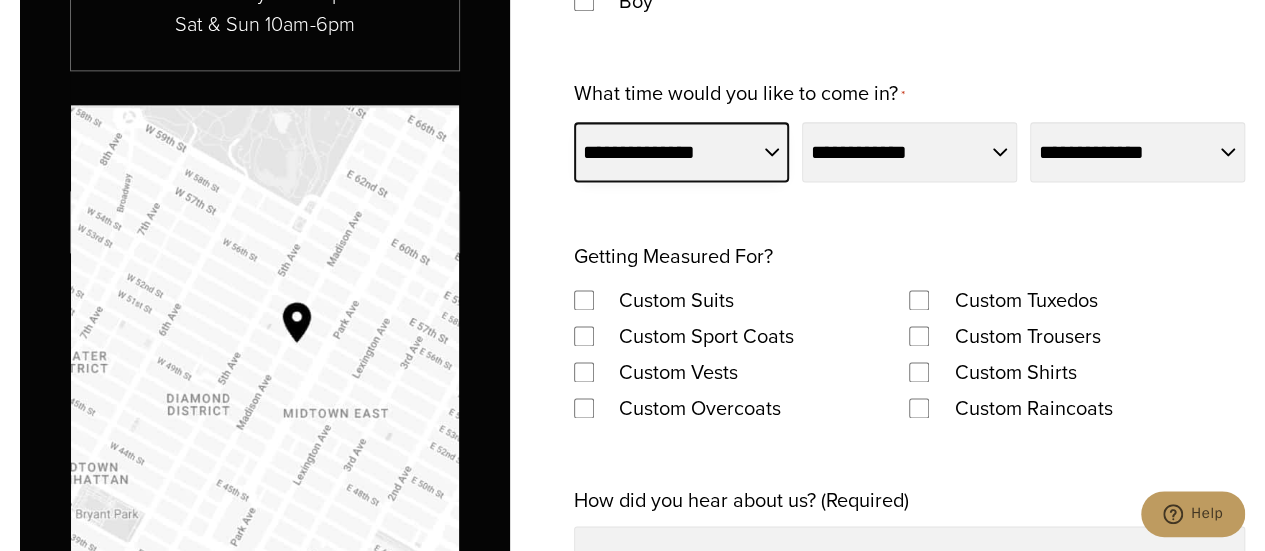 click on "**********" at bounding box center [681, 152] 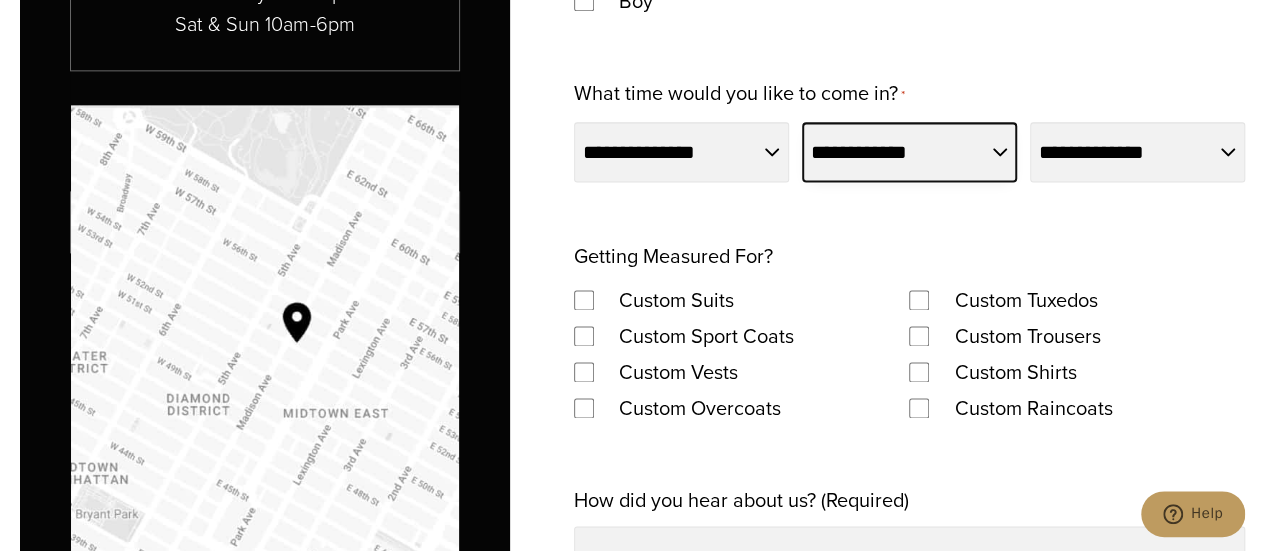 click on "**********" at bounding box center (909, 152) 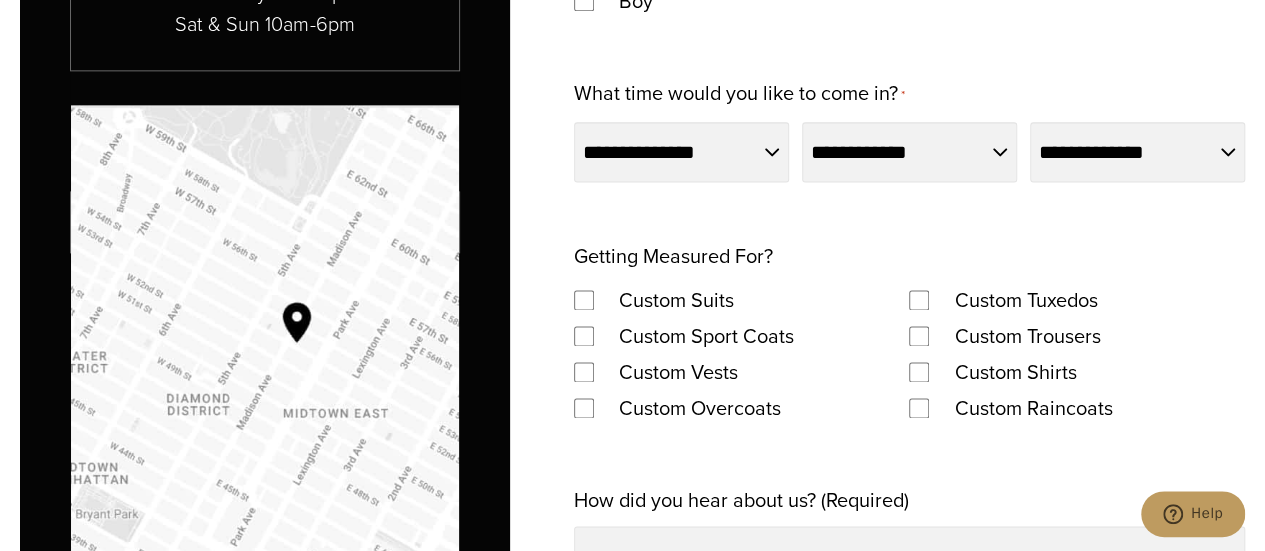 click on "**********" at bounding box center (909, 350) 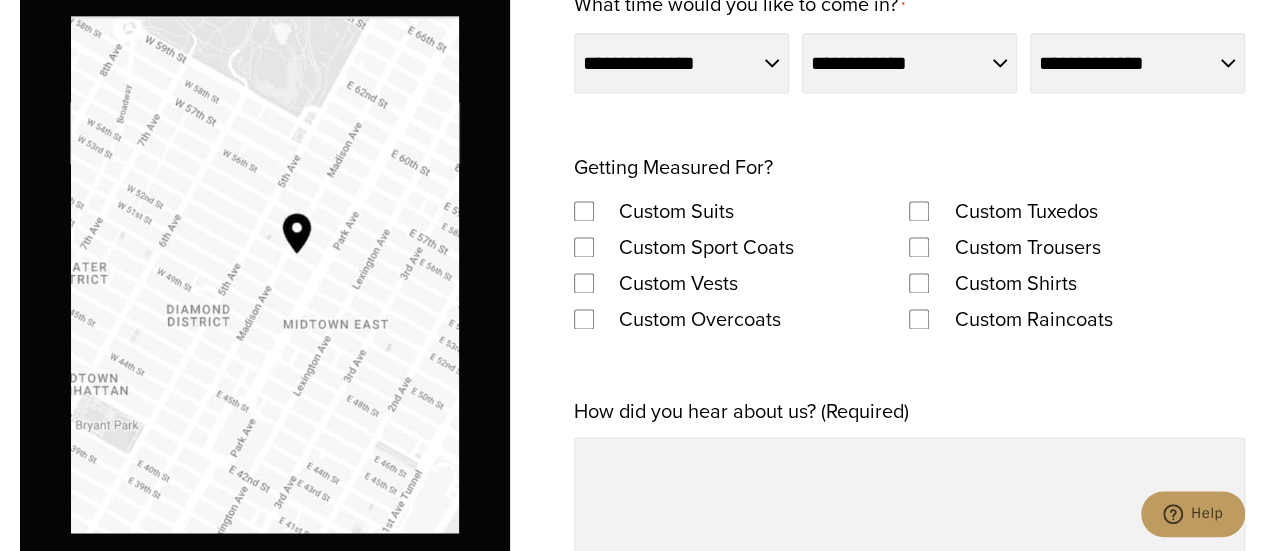 scroll, scrollTop: 1200, scrollLeft: 0, axis: vertical 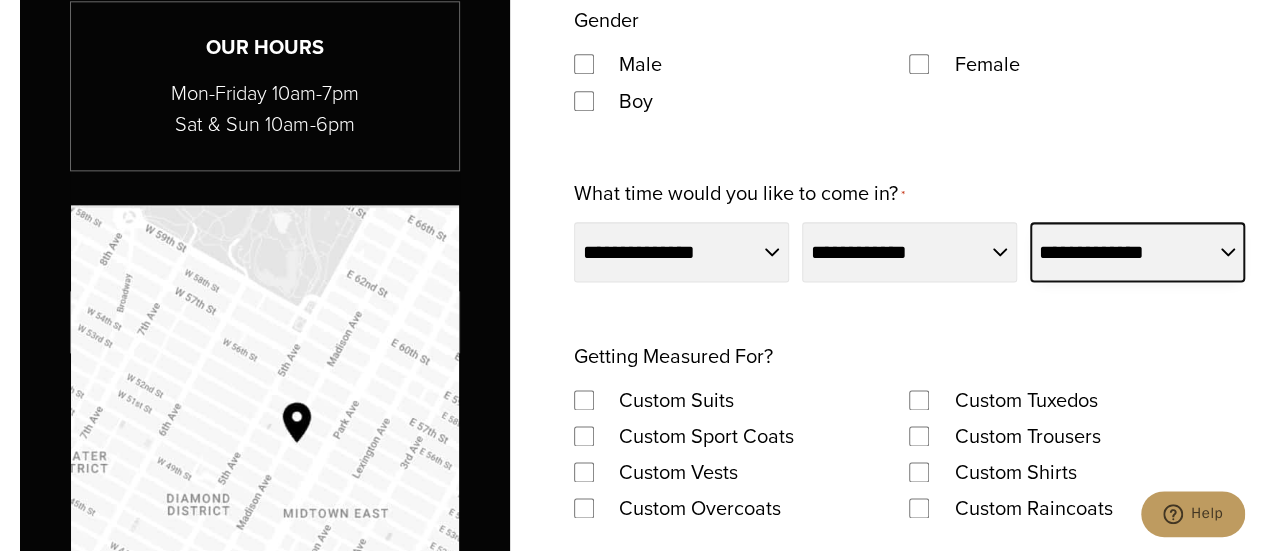 click on "**********" at bounding box center [1137, 252] 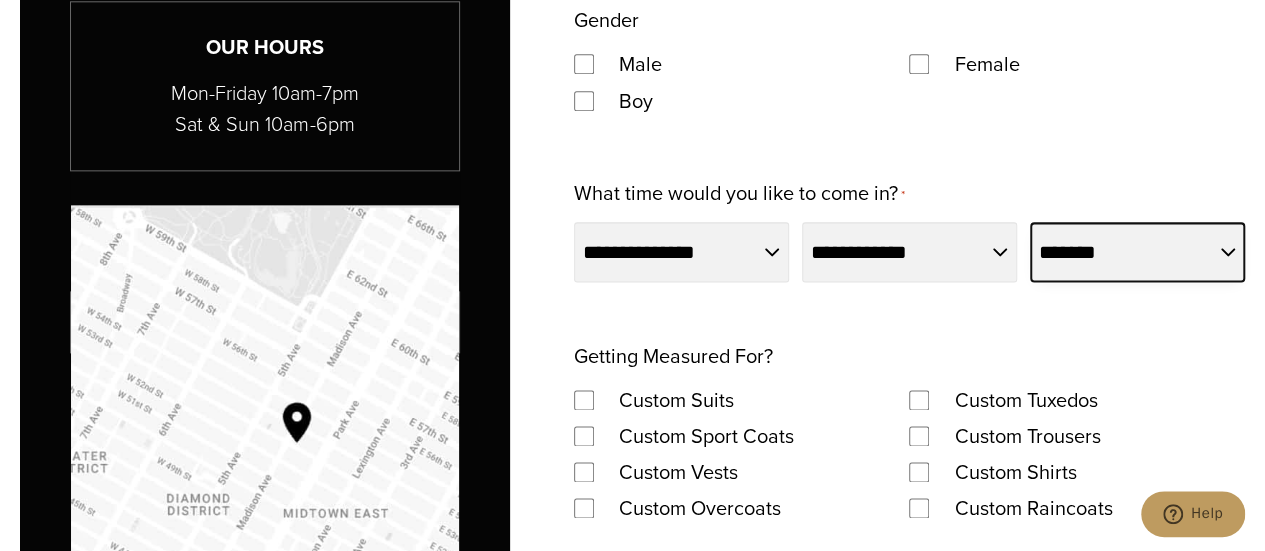 click on "**********" at bounding box center [1137, 252] 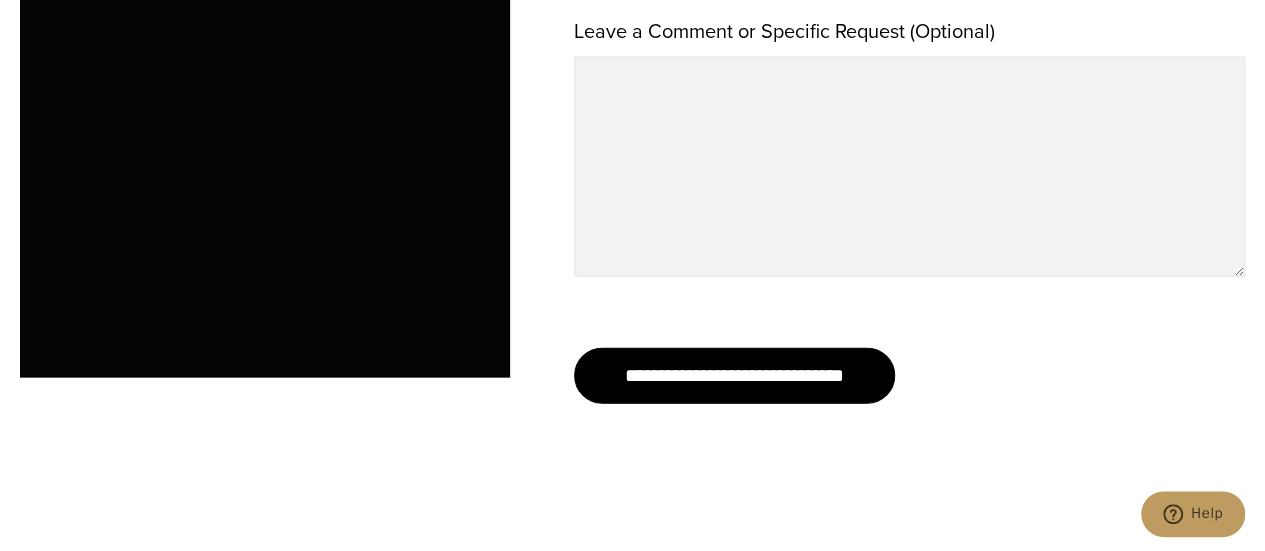 scroll, scrollTop: 2100, scrollLeft: 0, axis: vertical 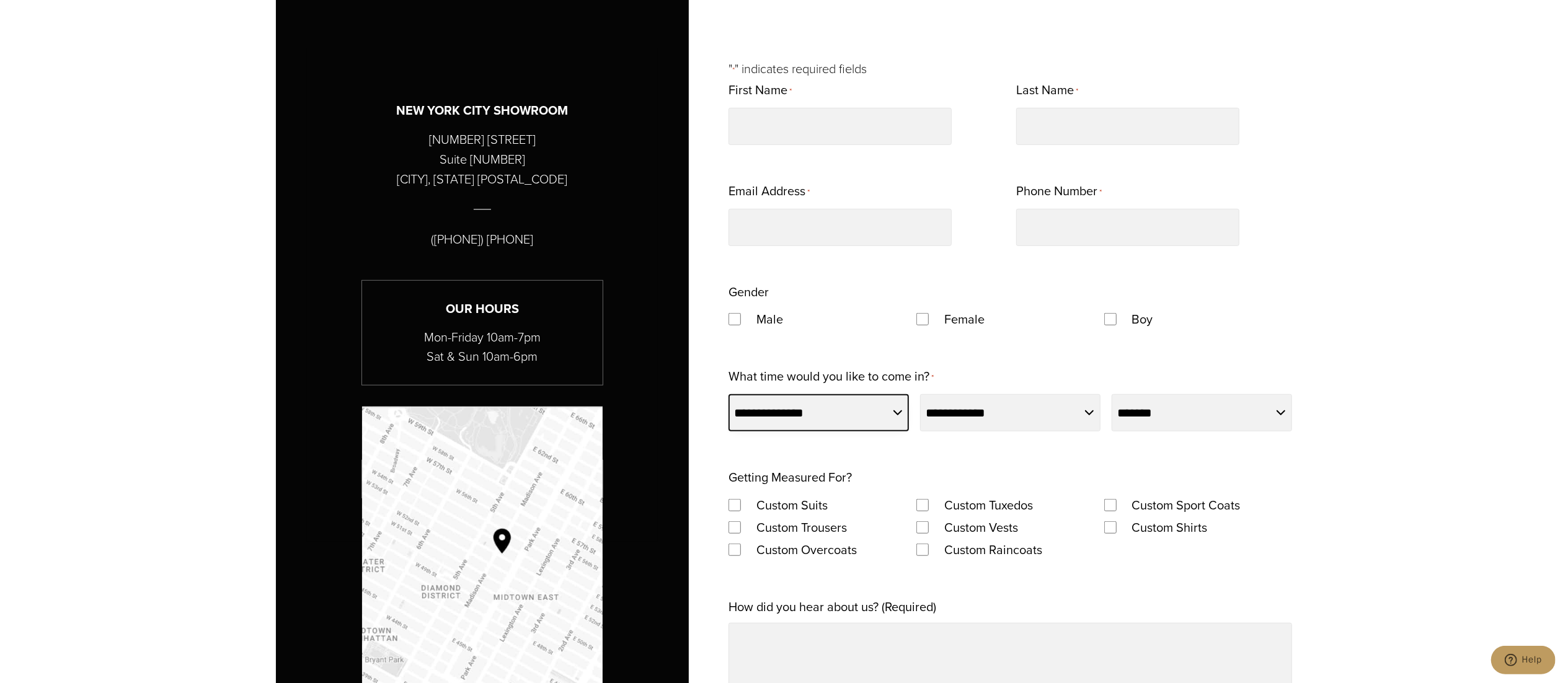 click on "**********" at bounding box center (818, 413) 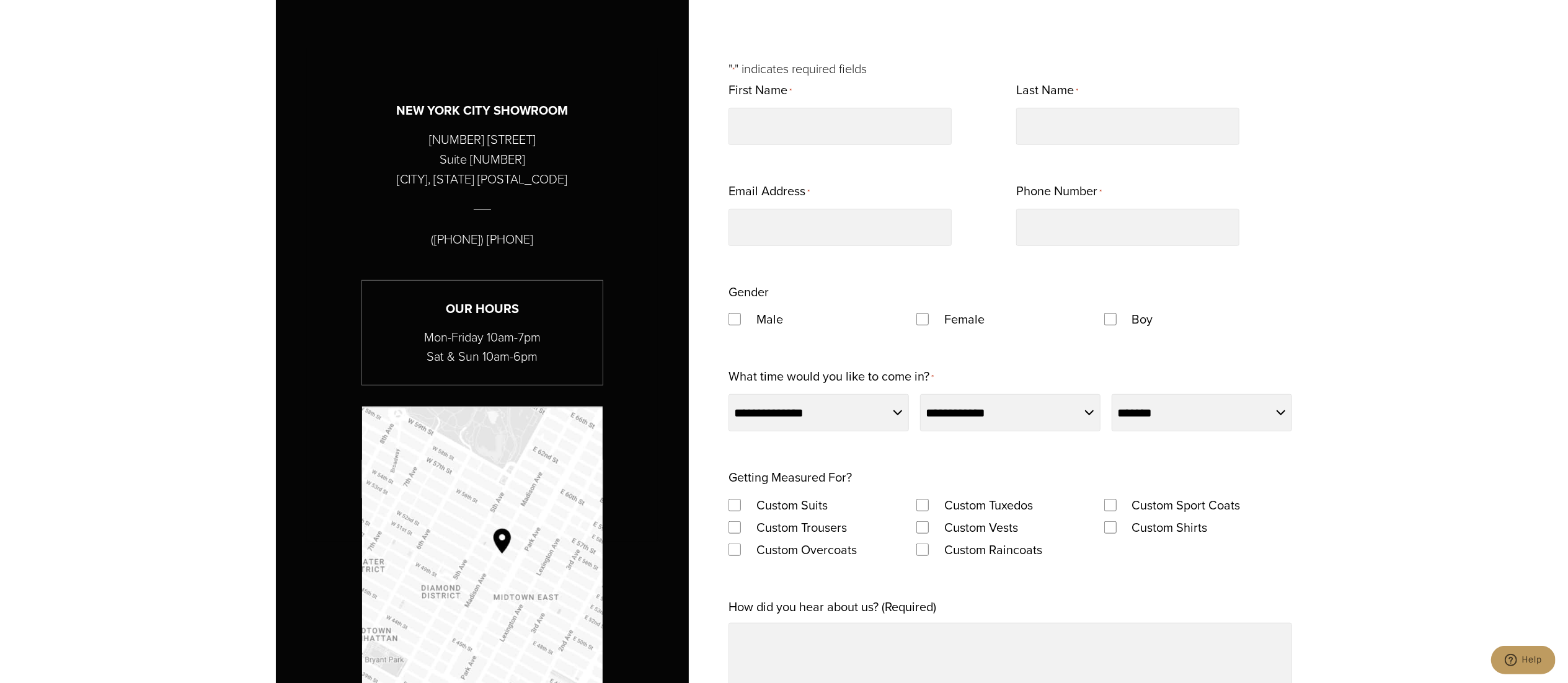 click on "**********" at bounding box center [1010, 536] 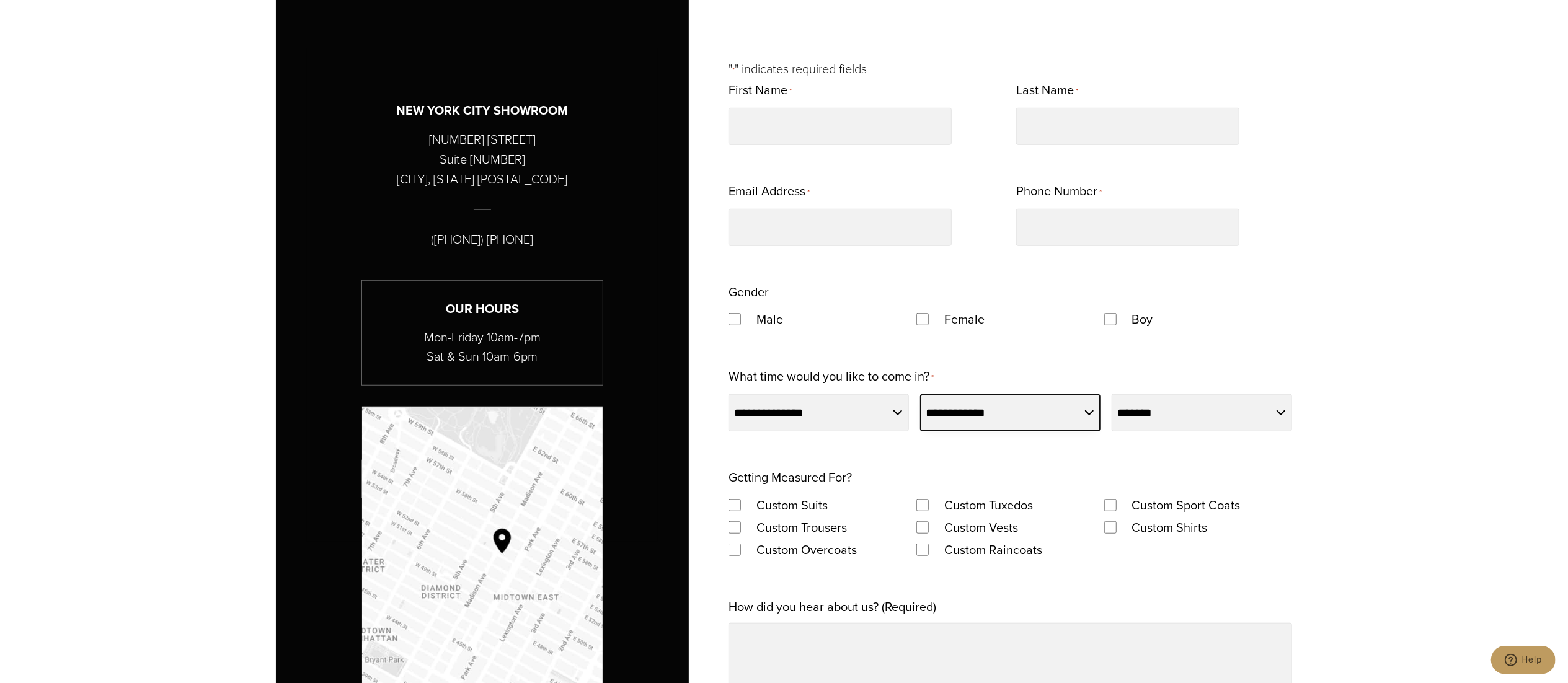 click on "**********" at bounding box center [1010, 413] 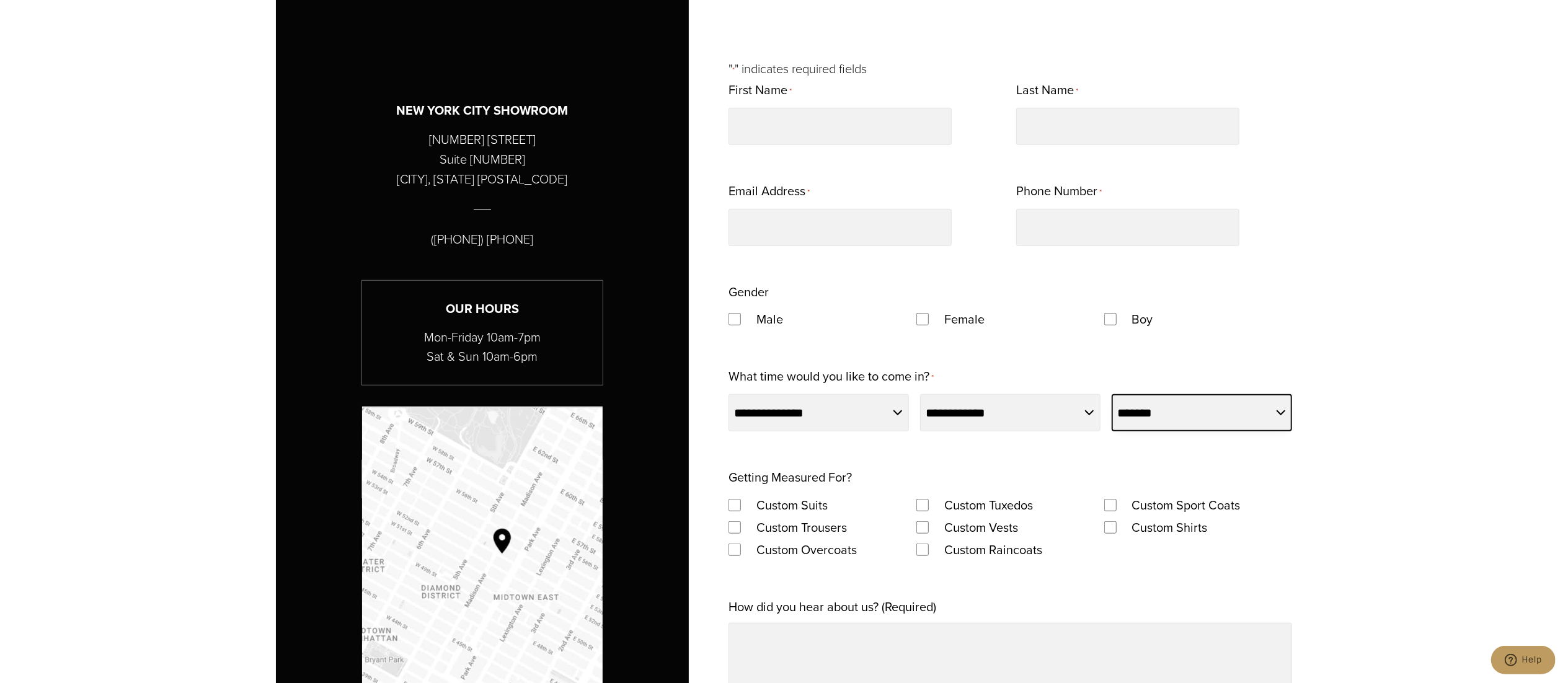 click on "**********" at bounding box center (1202, 413) 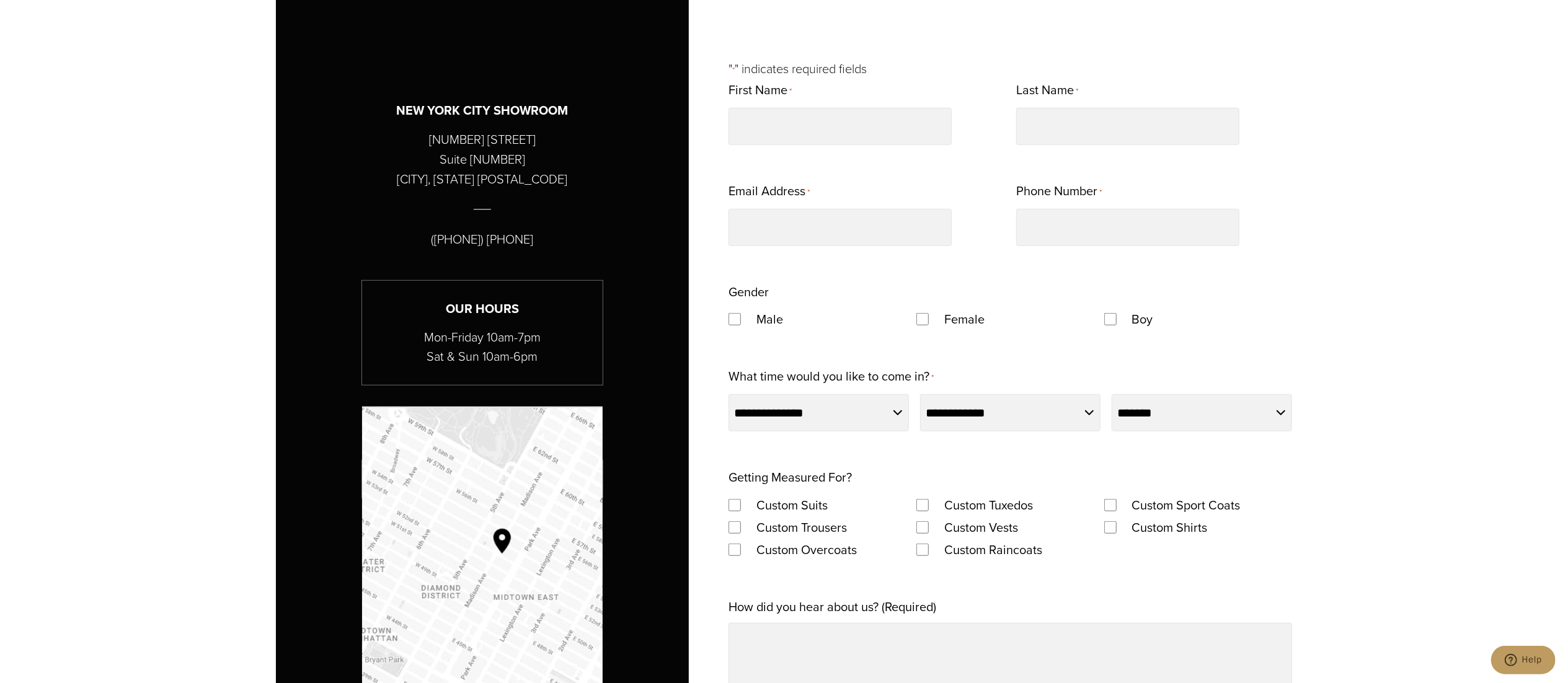 click on "Getting Measured For?
Custom Suits
Custom Tuxedos
Custom Sport Coats
Custom Trousers
Custom Vests
Custom Shirts
Custom Overcoats
Custom Raincoats" at bounding box center [1010, 513] 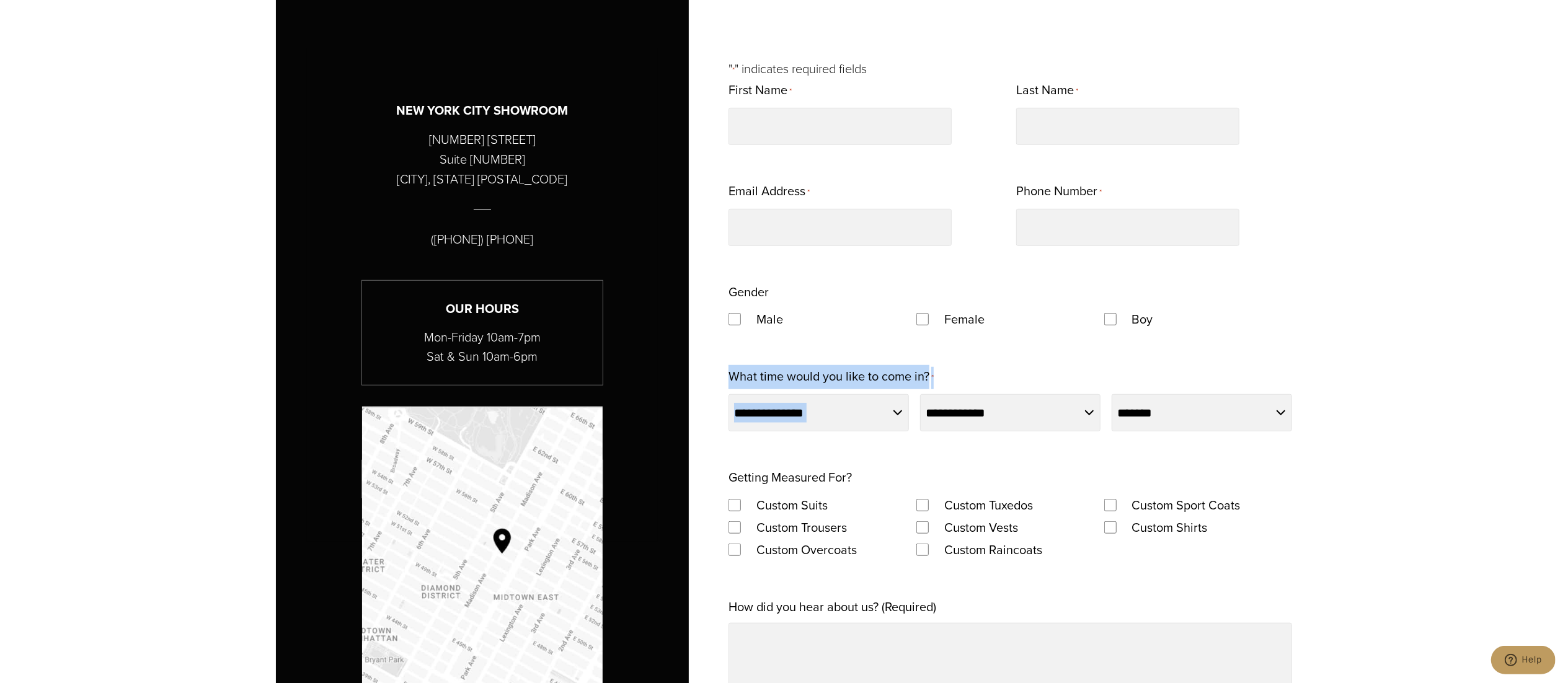 drag, startPoint x: 945, startPoint y: 363, endPoint x: 733, endPoint y: 377, distance: 212.46176 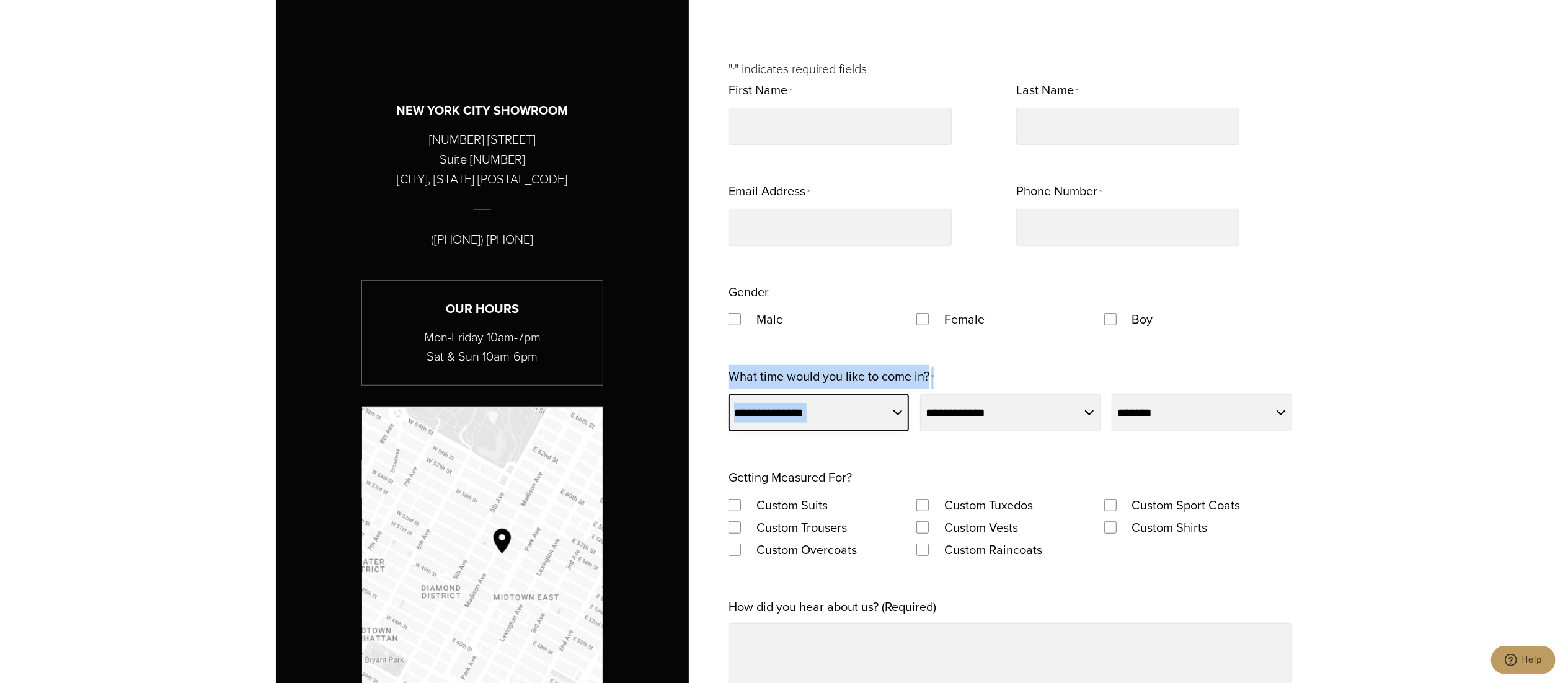 click on "**********" at bounding box center [818, 413] 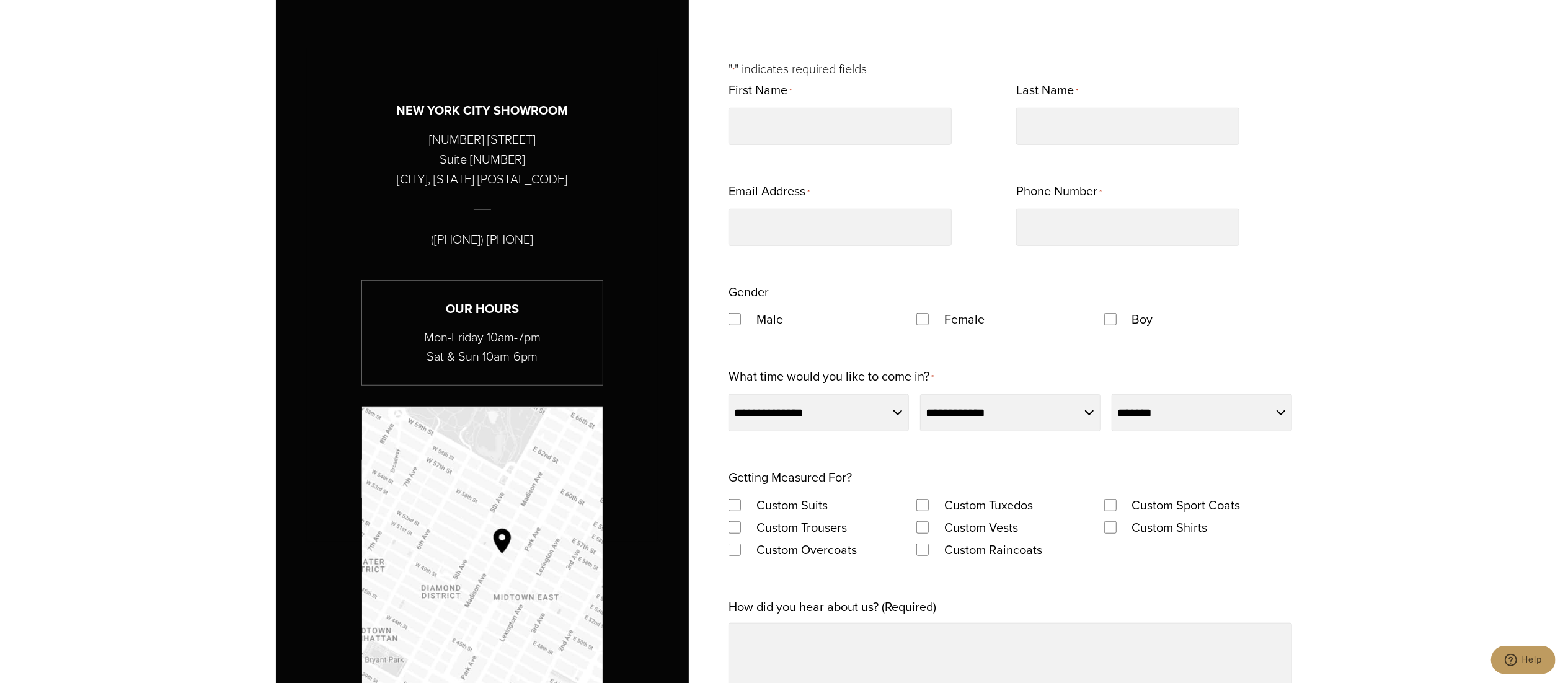click on "What time would you like to come in? *" at bounding box center (831, 377) 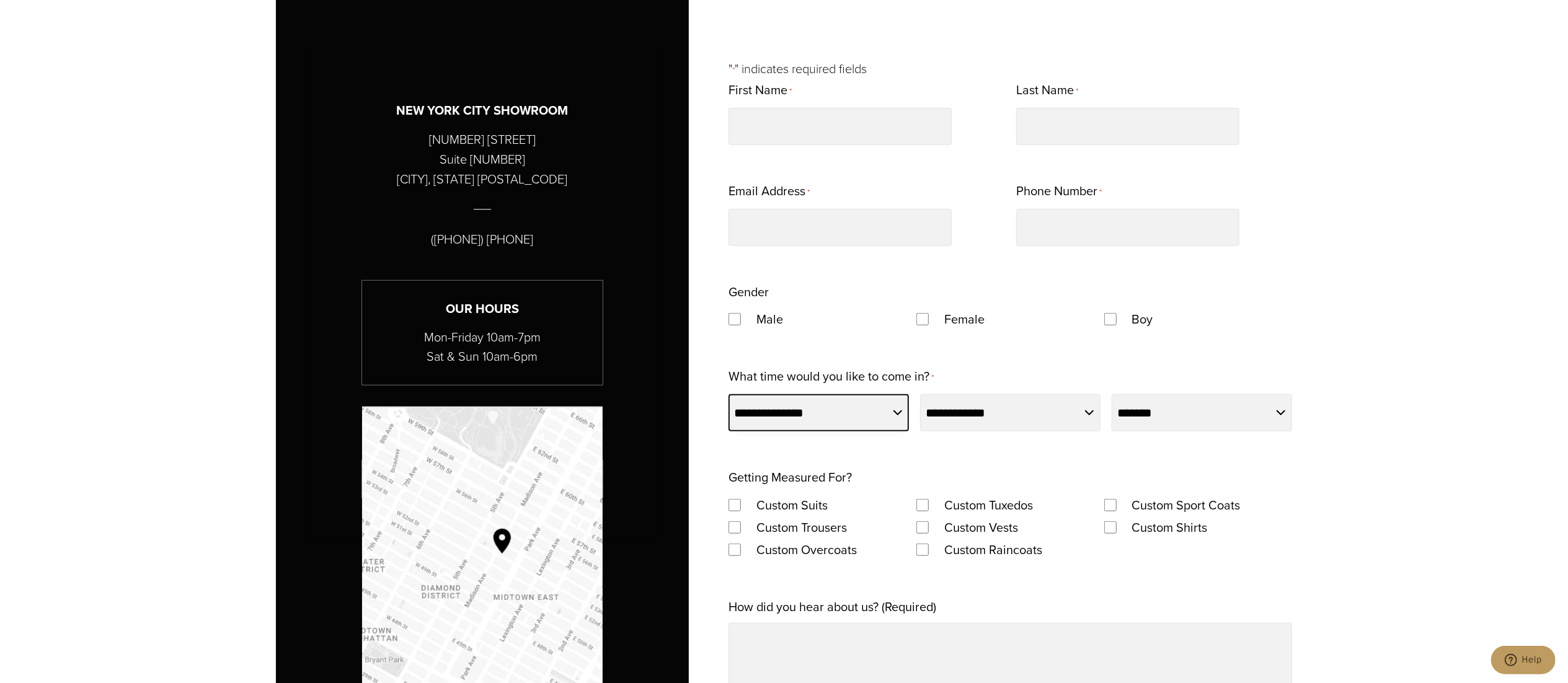 click on "**********" at bounding box center (818, 413) 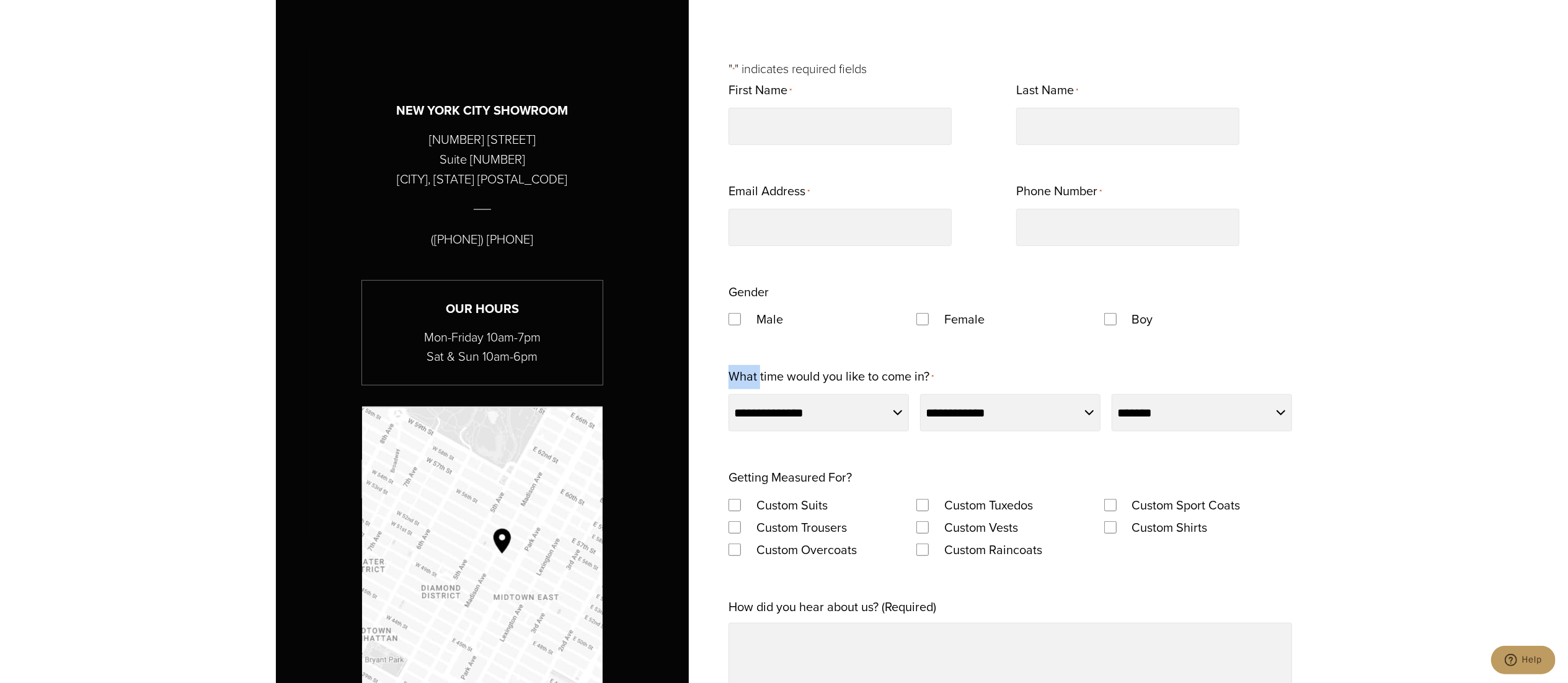 click on "What time would you like to come in? *" at bounding box center [831, 377] 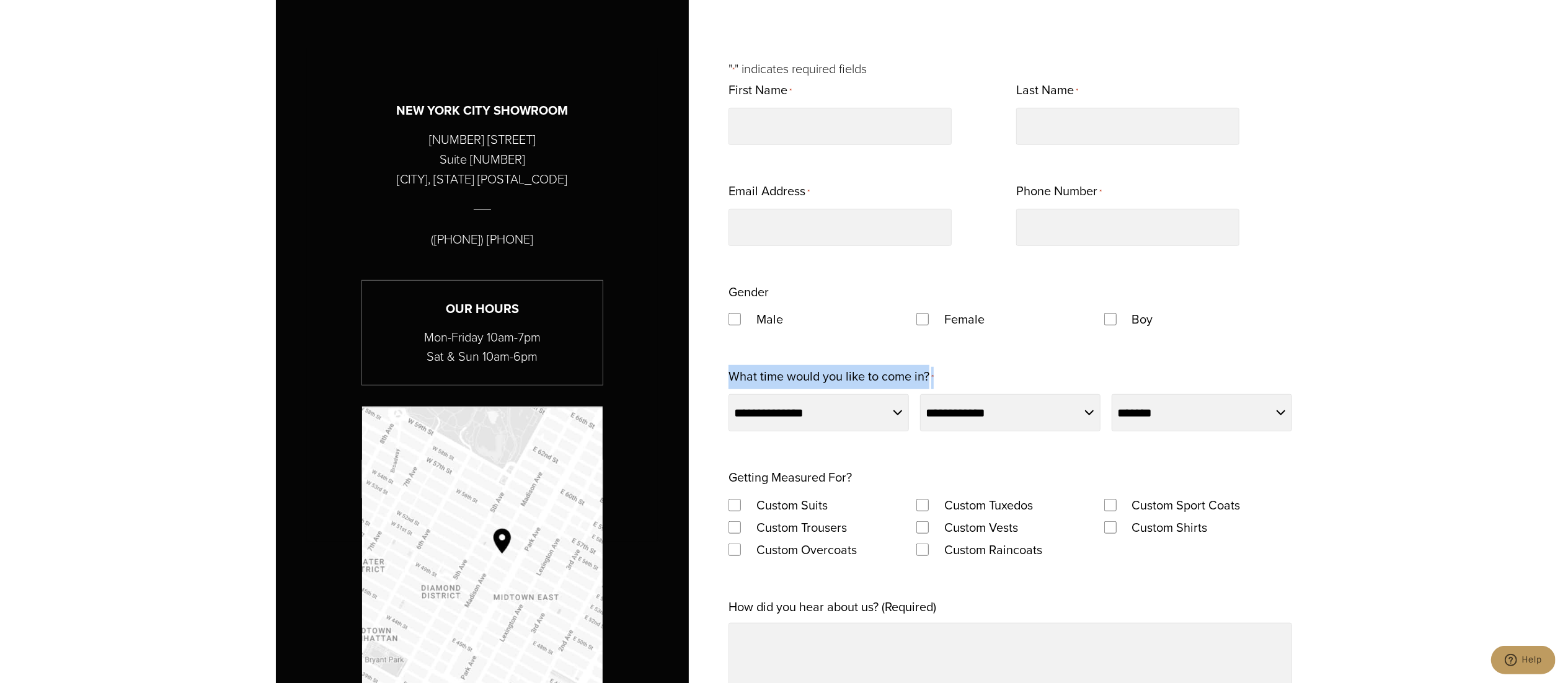 click on "What time would you like to come in? *" at bounding box center (831, 377) 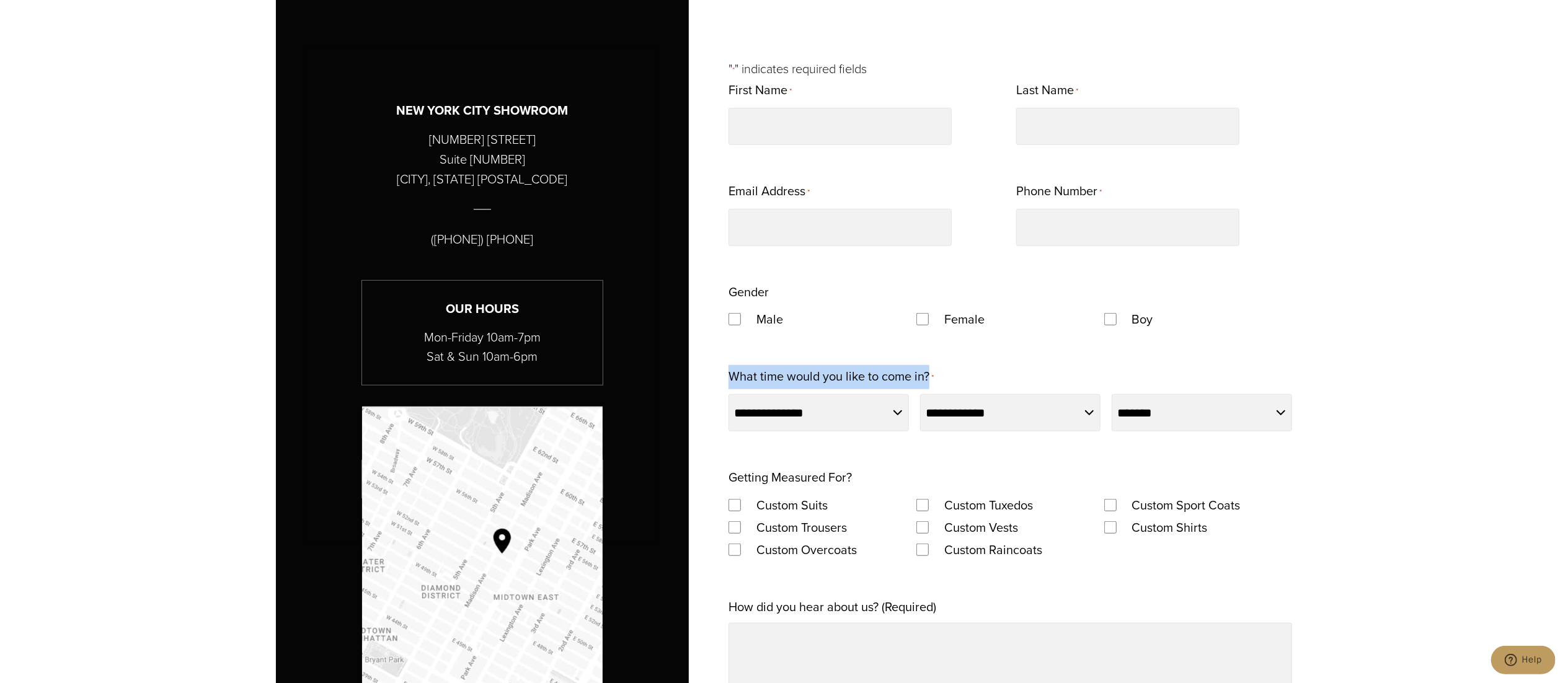 copy on "What time would you like to come in?" 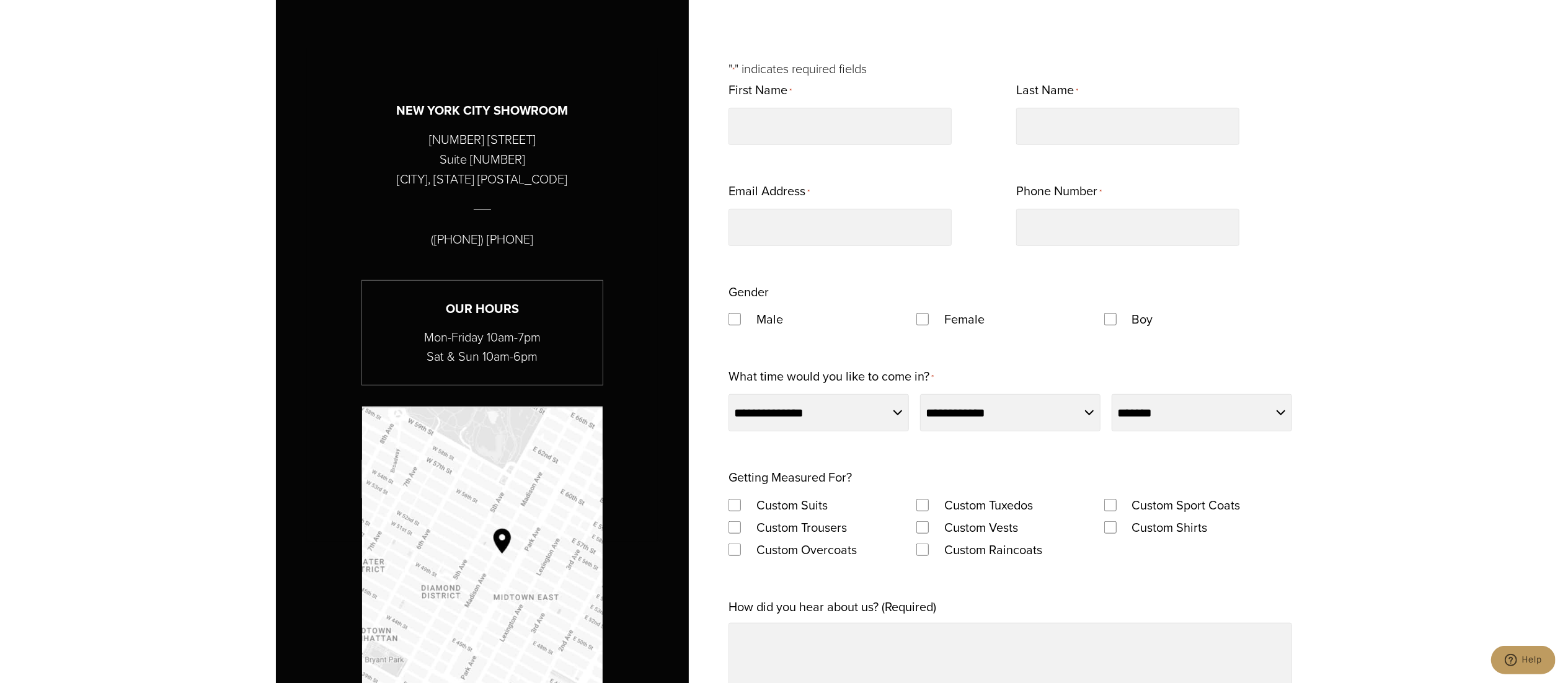 click on "Getting Measured For?" at bounding box center [790, 477] 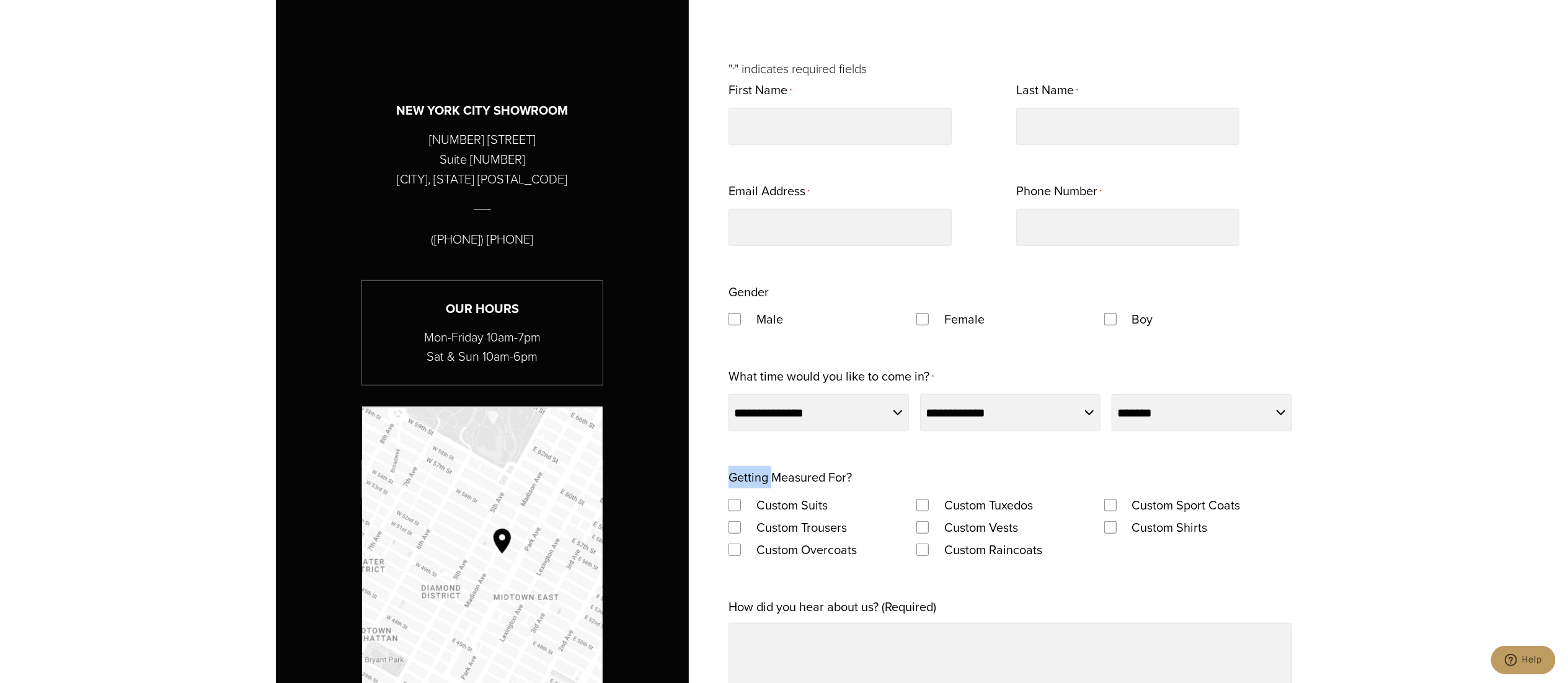 click on "Getting Measured For?" at bounding box center (790, 477) 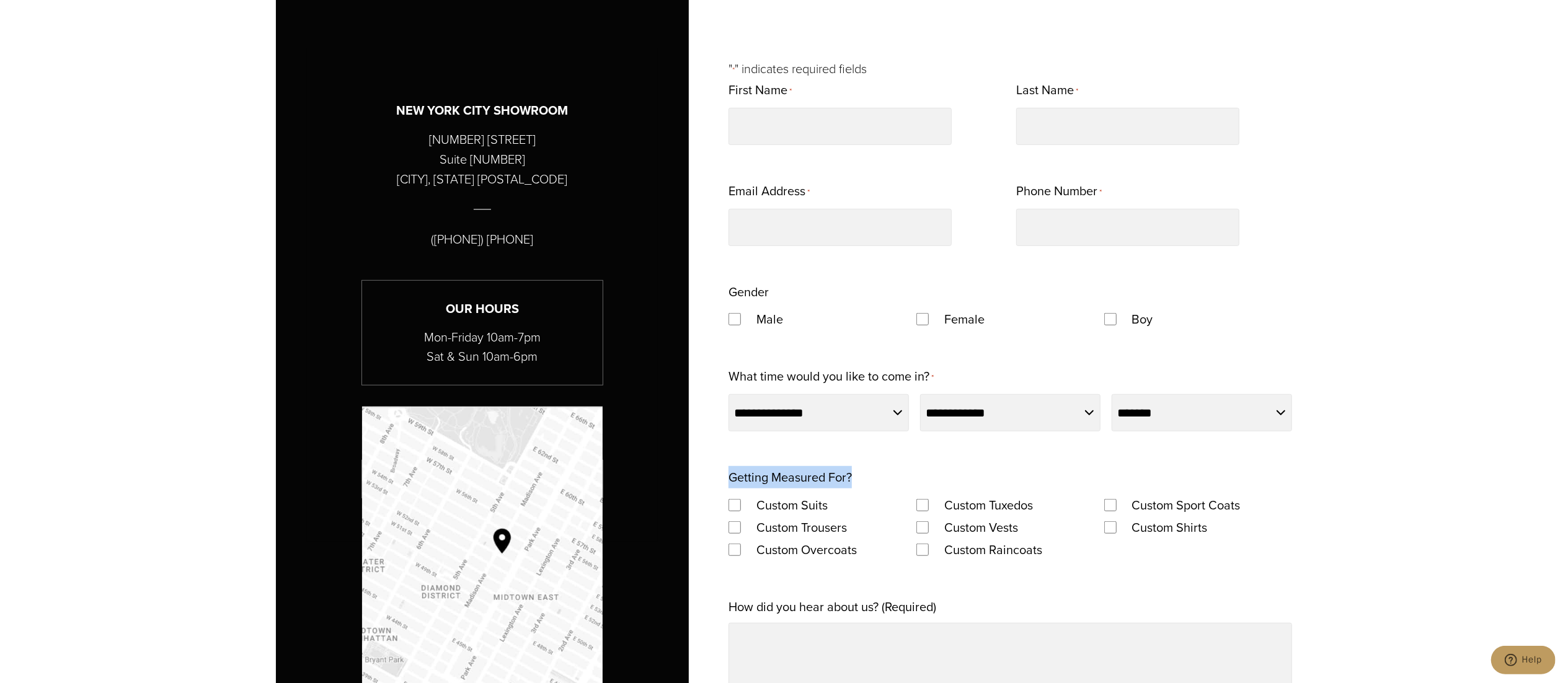 click on "Getting Measured For?" at bounding box center [790, 477] 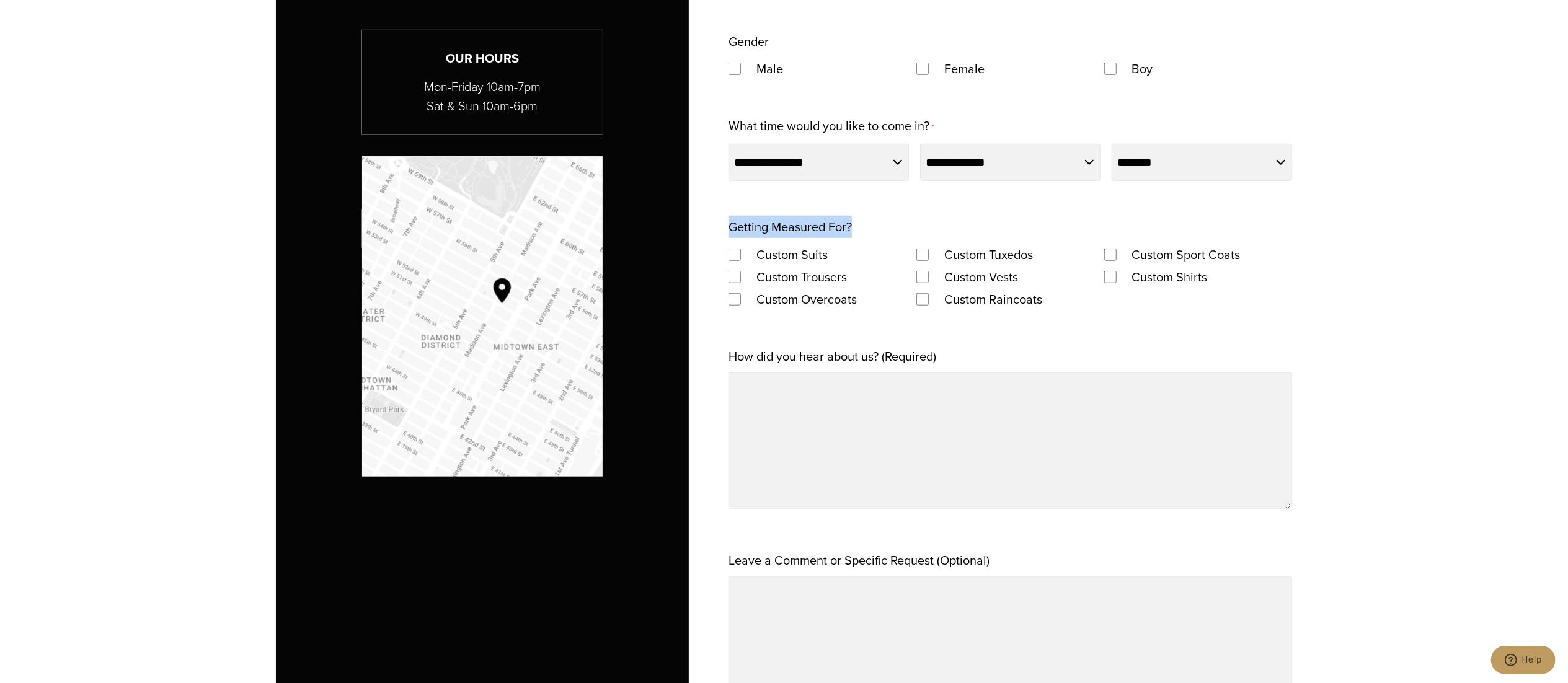 scroll, scrollTop: 1054, scrollLeft: 0, axis: vertical 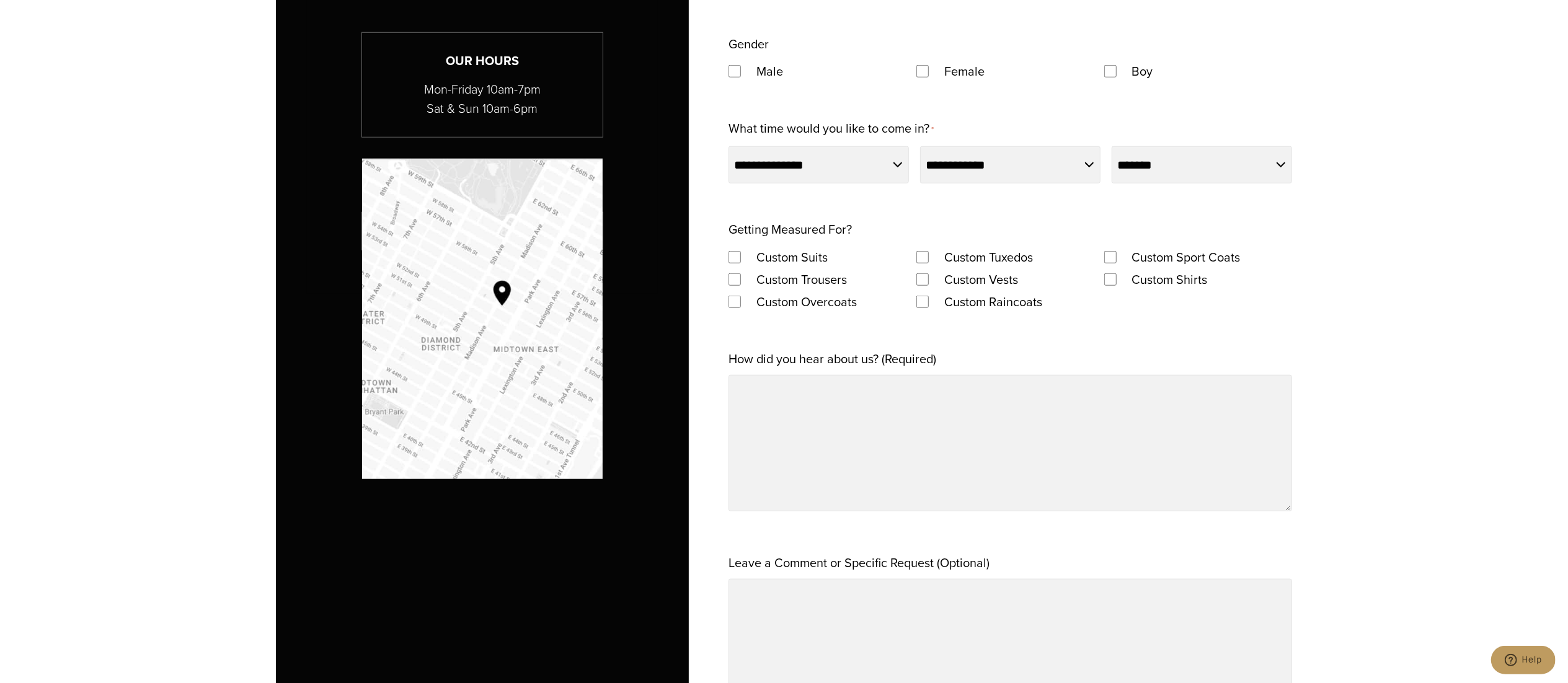 click on "How did you hear about us? (Required)" at bounding box center [832, 359] 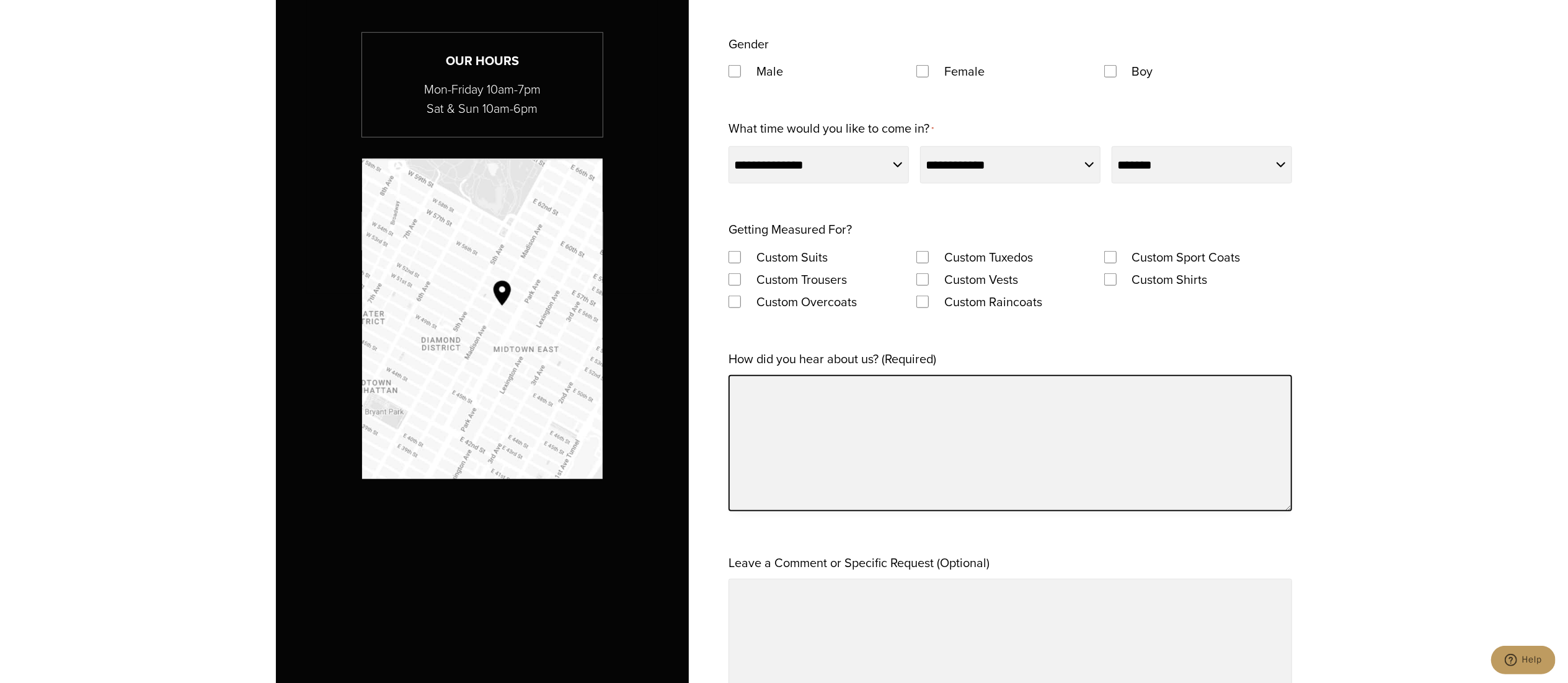 click on "How did you hear about us? (Required)" at bounding box center [1010, 443] 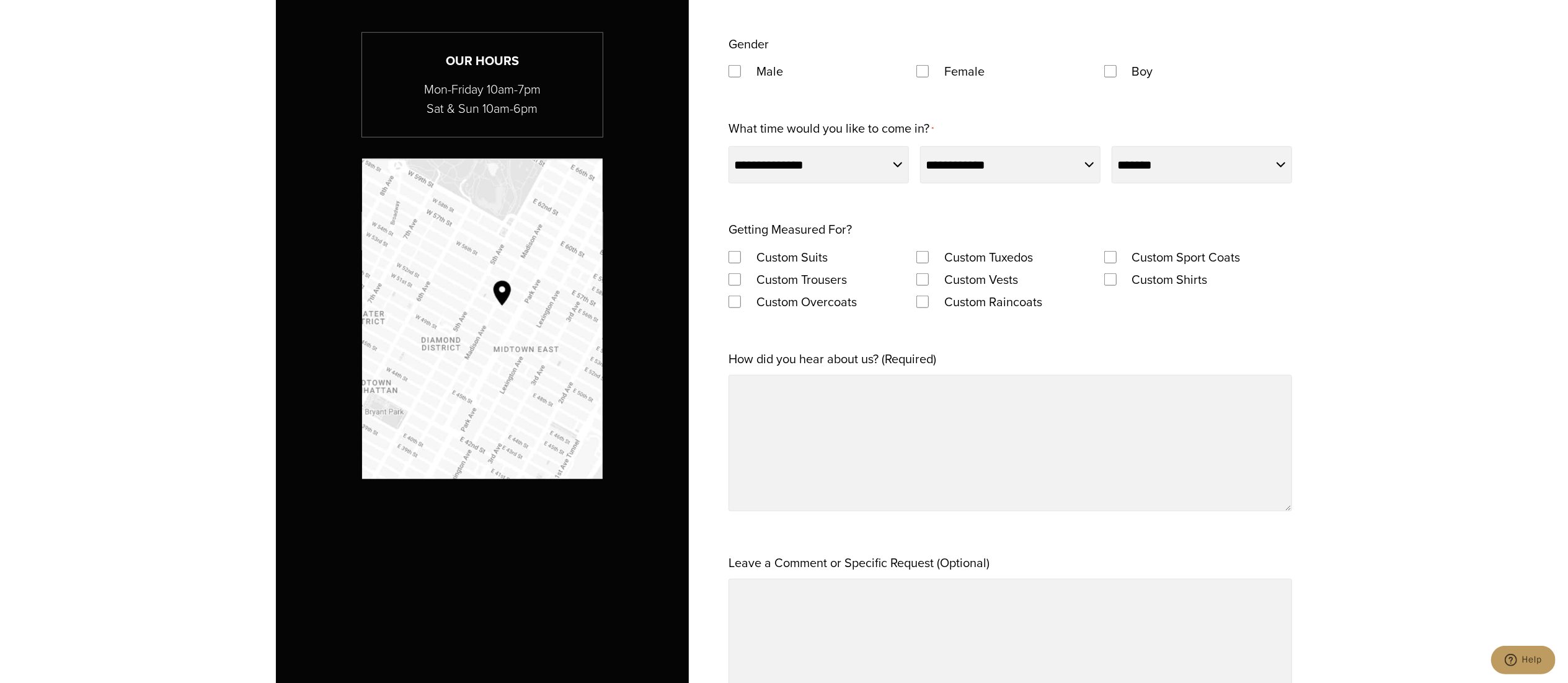 click on "How did you hear about us? (Required)" at bounding box center (832, 359) 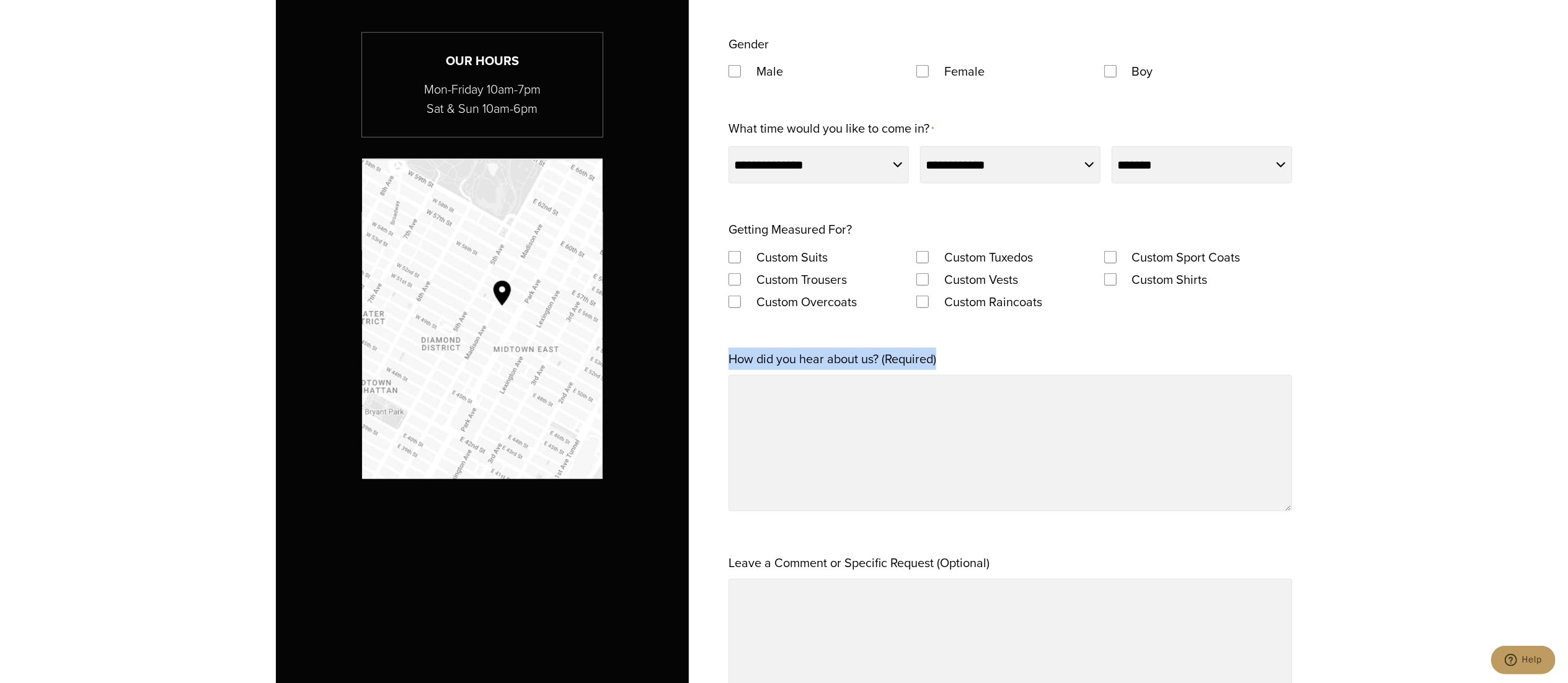 scroll, scrollTop: 1178, scrollLeft: 0, axis: vertical 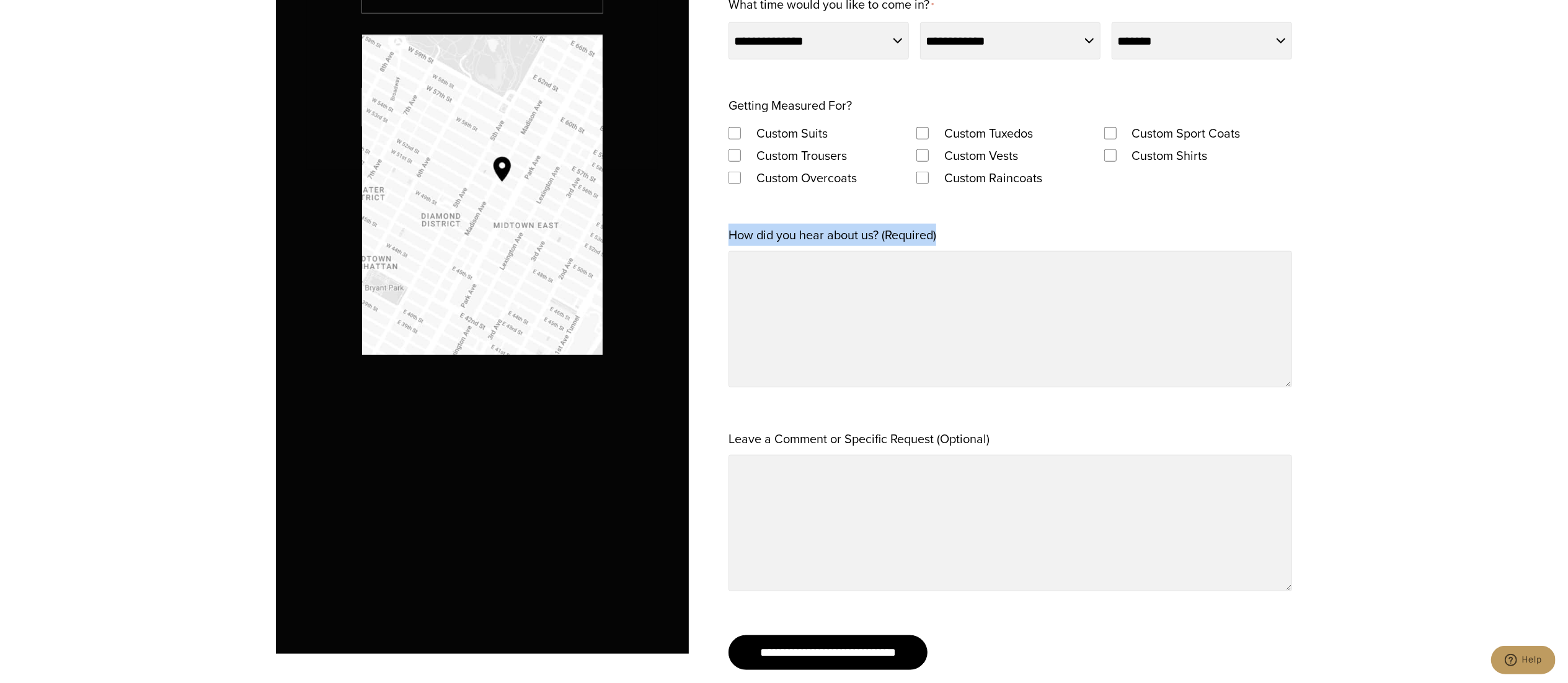 copy on "How did you hear about us? (Required)" 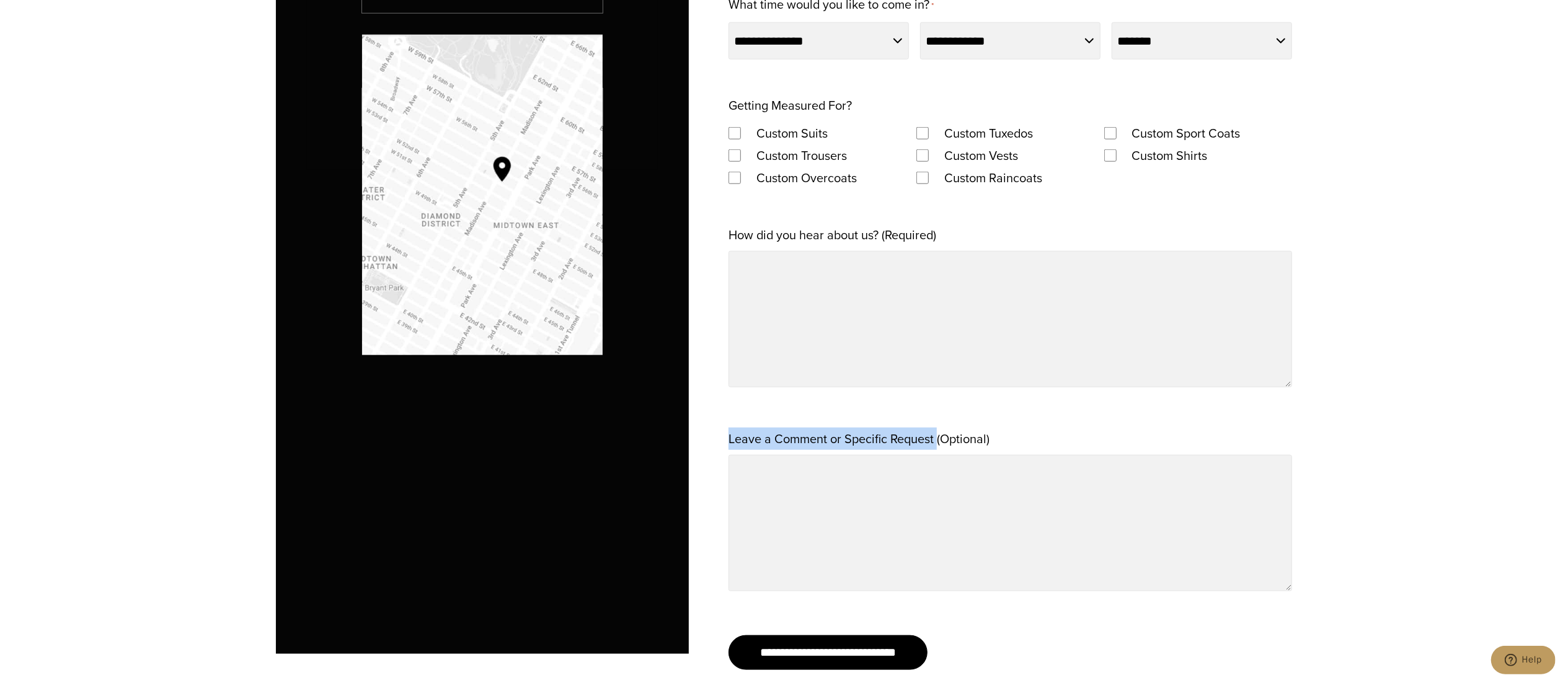 drag, startPoint x: 712, startPoint y: 436, endPoint x: 937, endPoint y: 425, distance: 225.26873 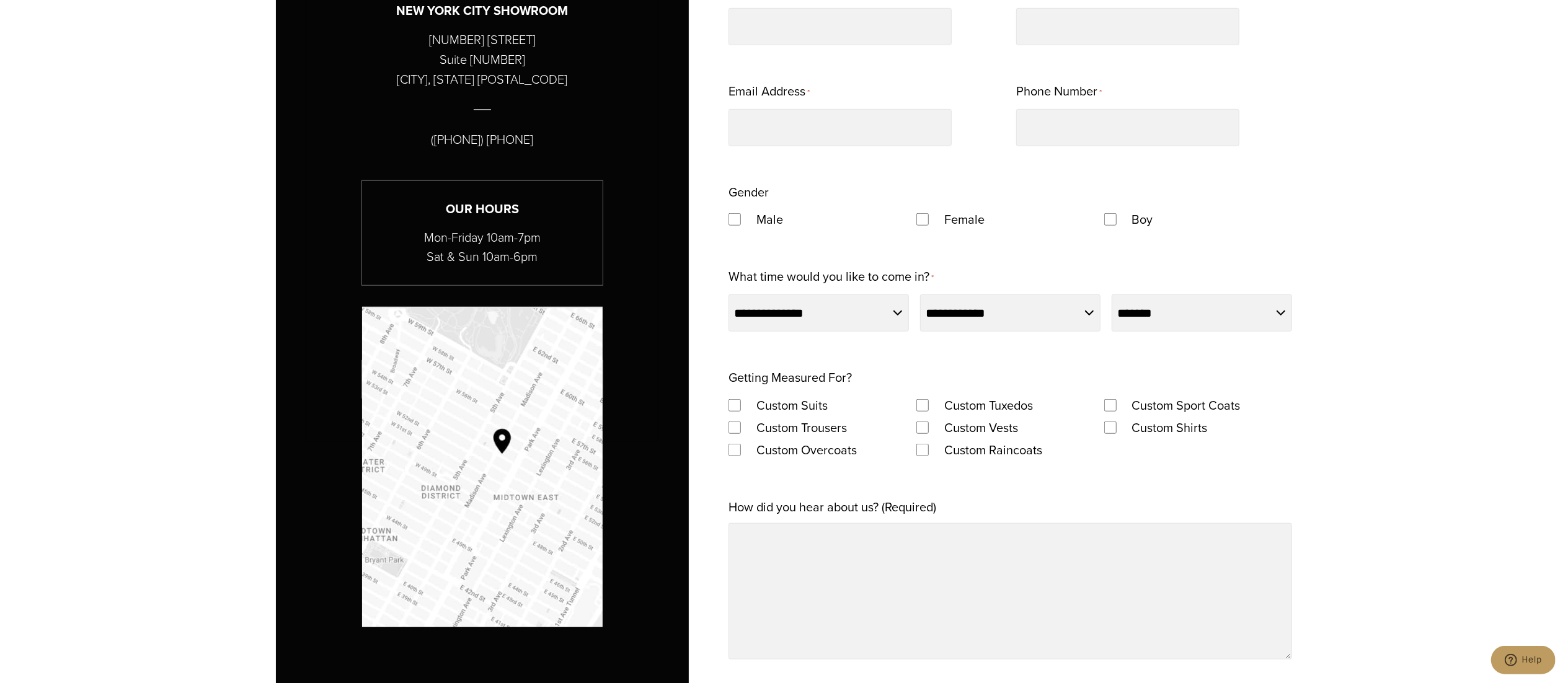 scroll, scrollTop: 930, scrollLeft: 0, axis: vertical 